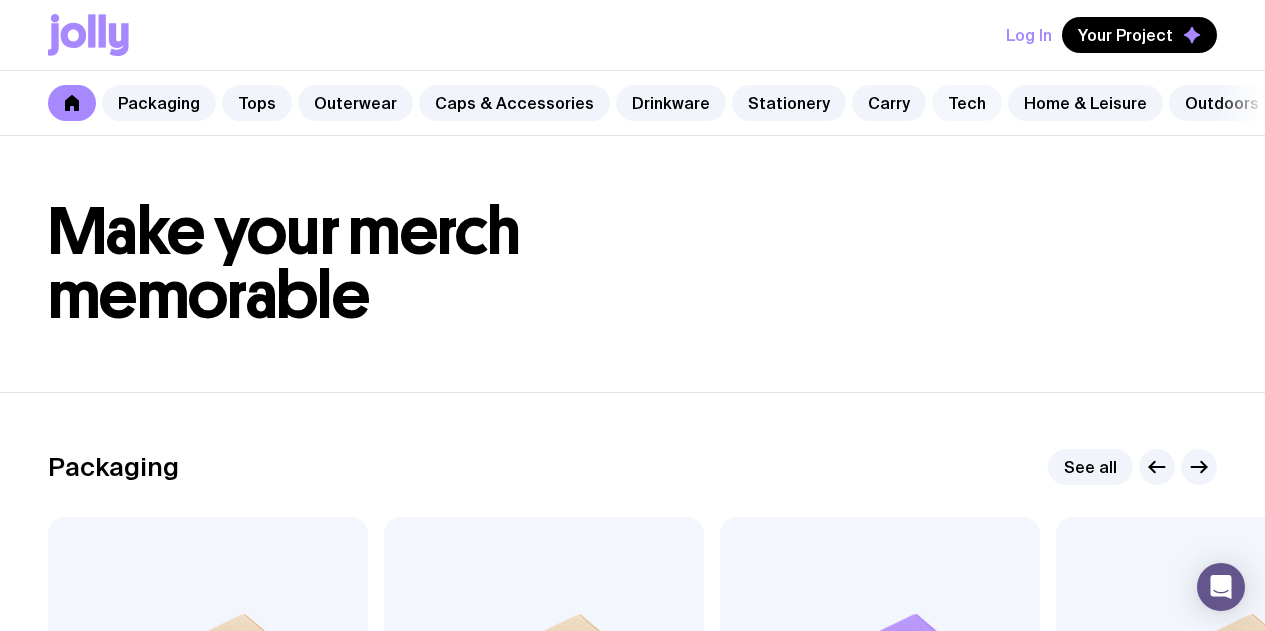 scroll, scrollTop: 0, scrollLeft: 0, axis: both 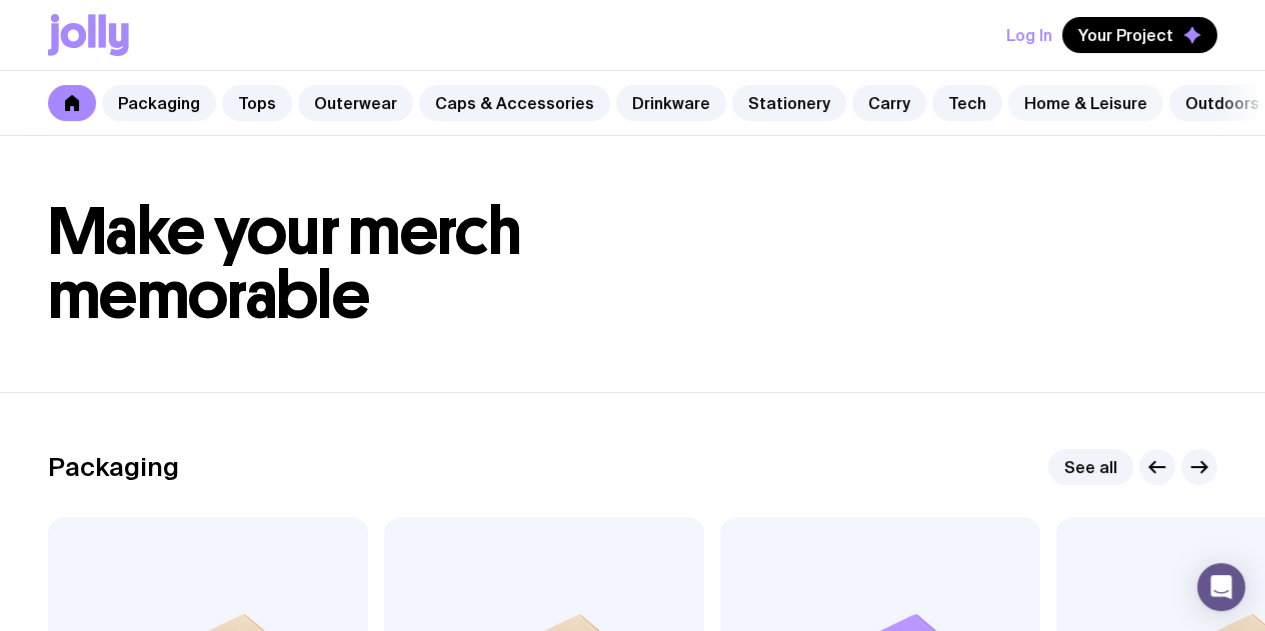 click on "Home & Leisure" at bounding box center (1085, 103) 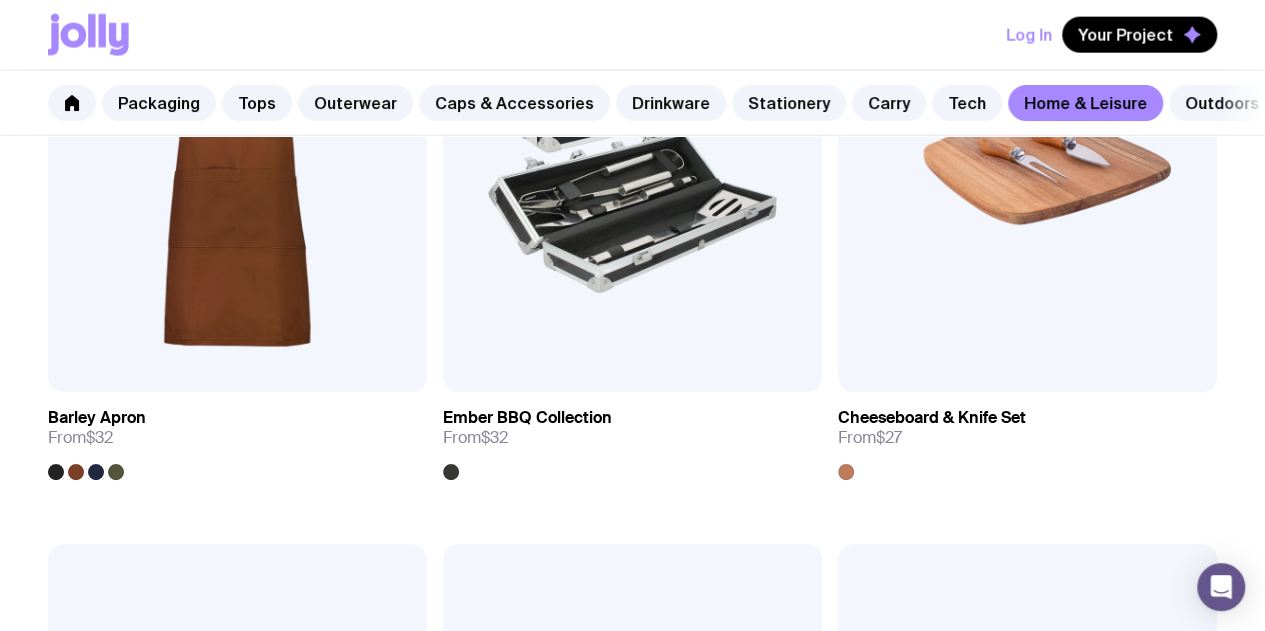 scroll, scrollTop: 2405, scrollLeft: 0, axis: vertical 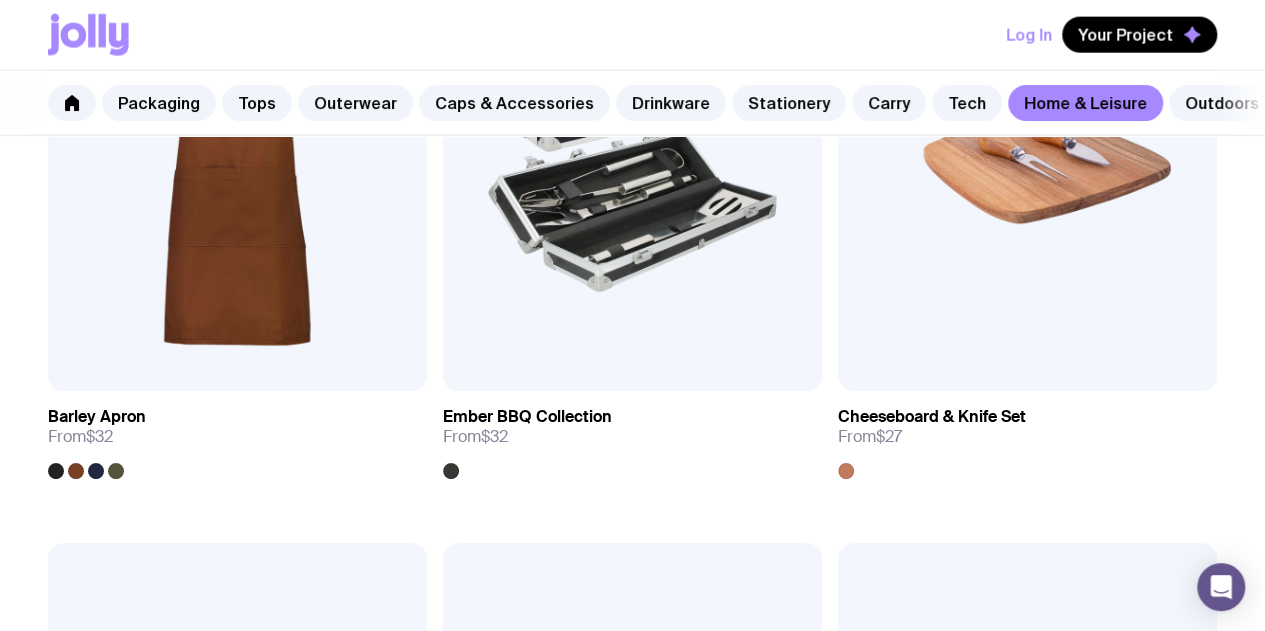 click at bounding box center (632, 1984) 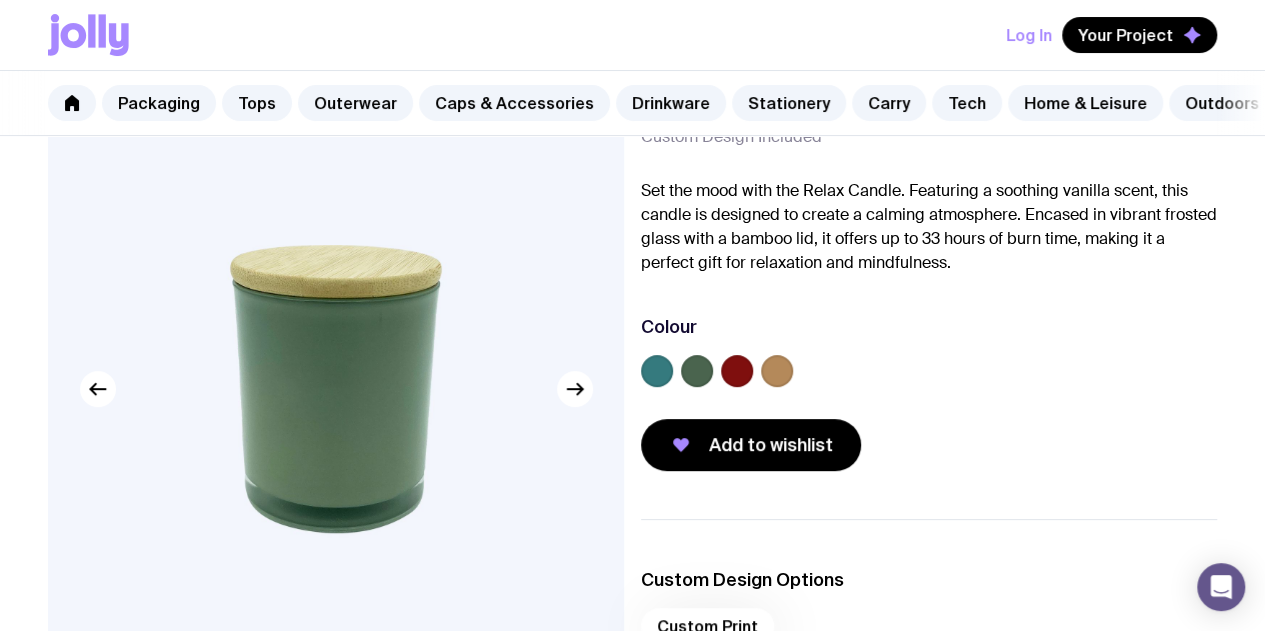 scroll, scrollTop: 100, scrollLeft: 0, axis: vertical 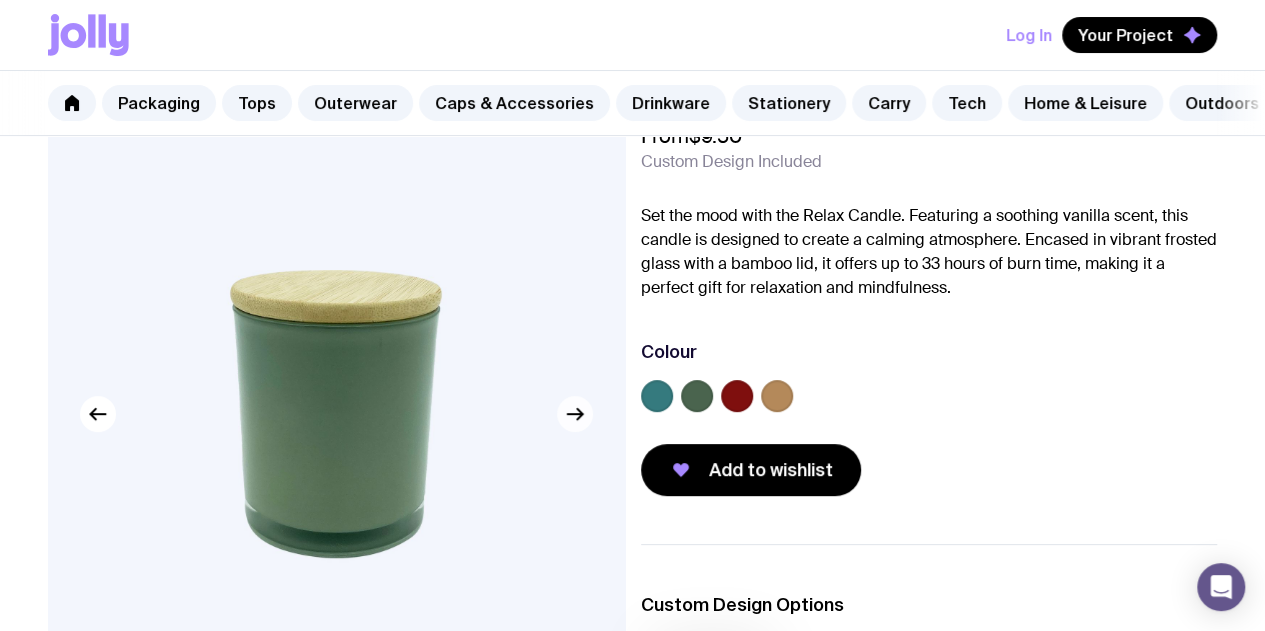 click 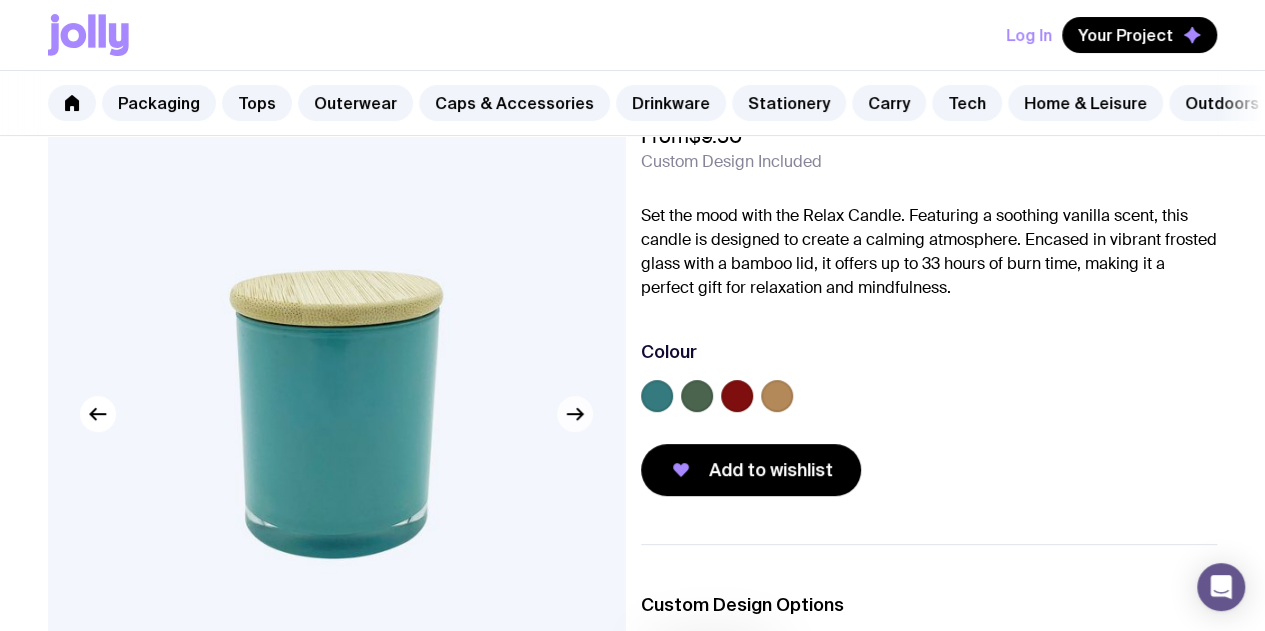 click 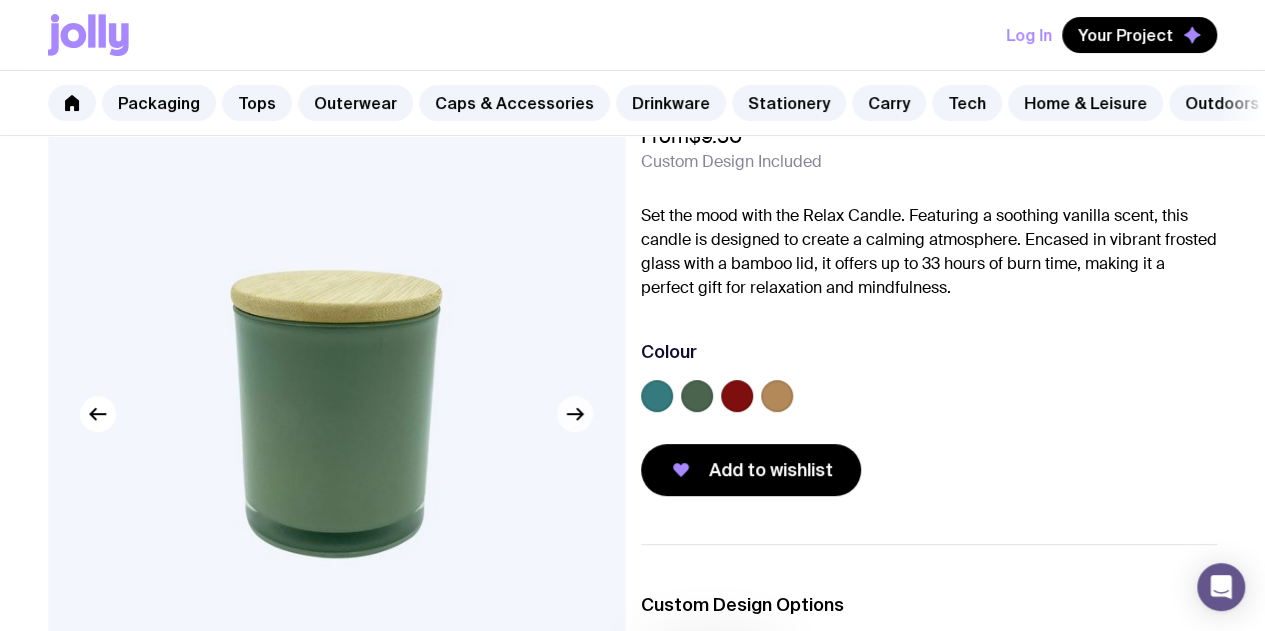 click 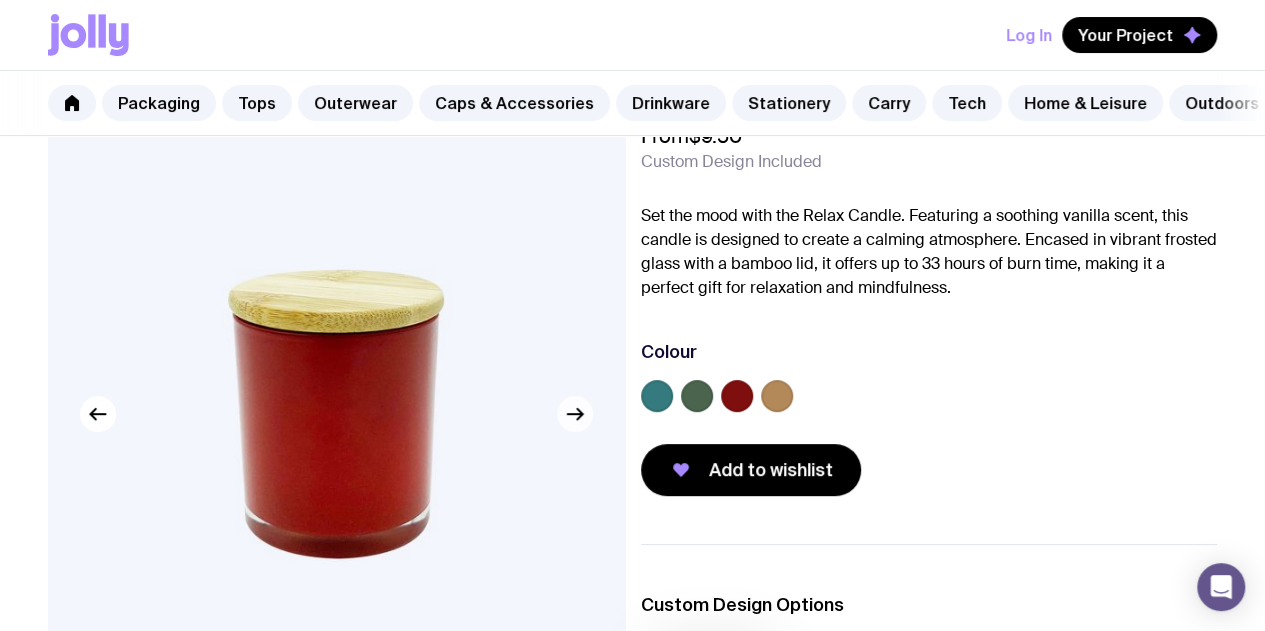 click 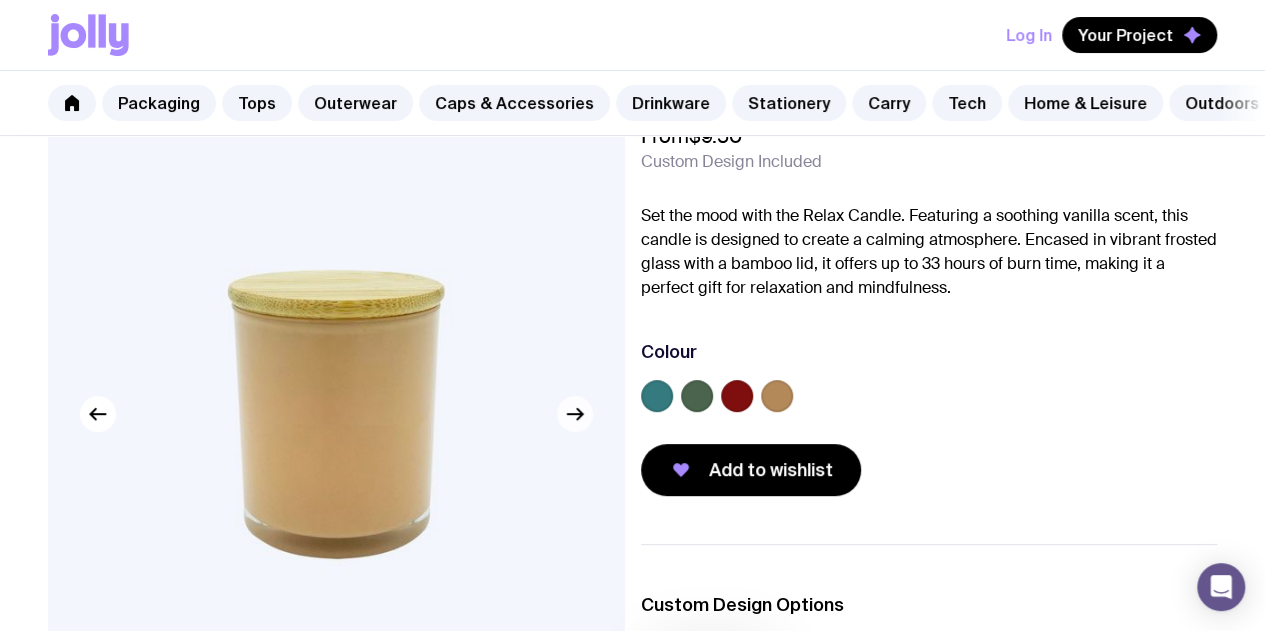 click 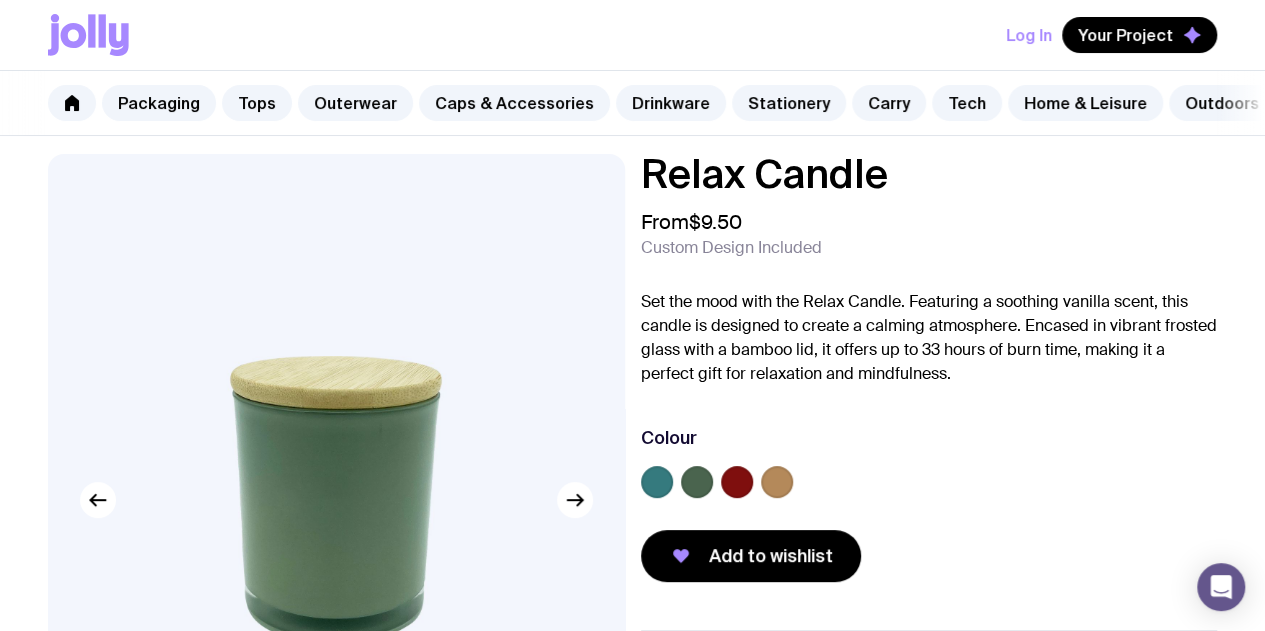 scroll, scrollTop: 0, scrollLeft: 0, axis: both 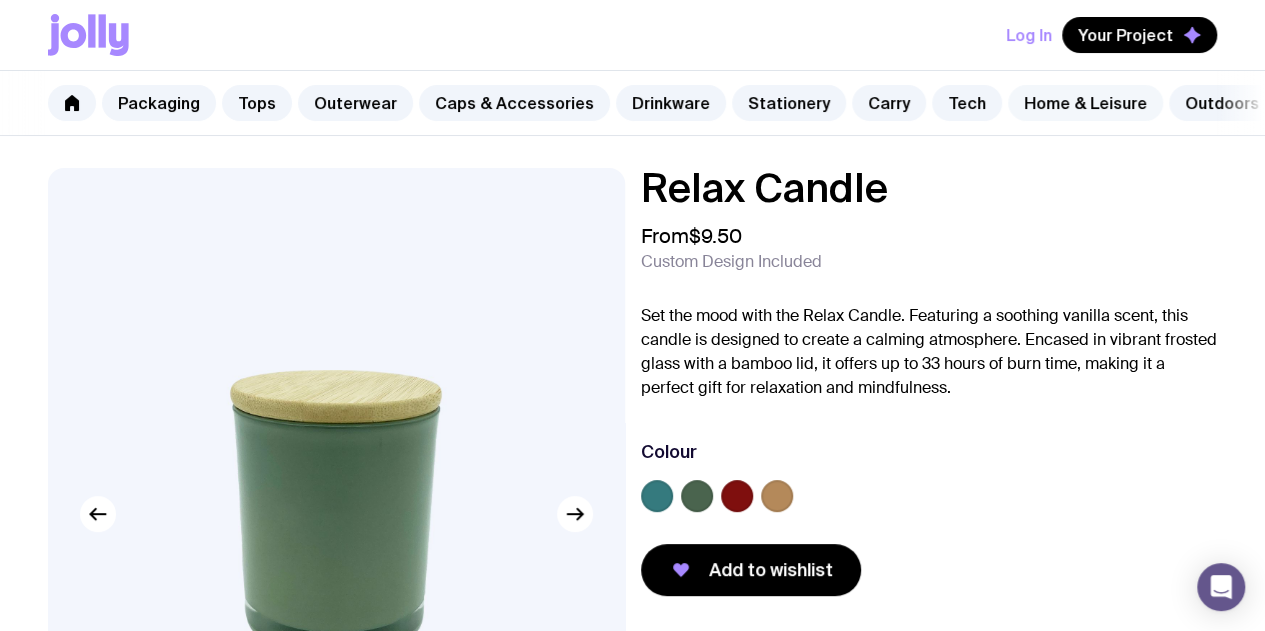 click on "Home & Leisure" at bounding box center [1085, 103] 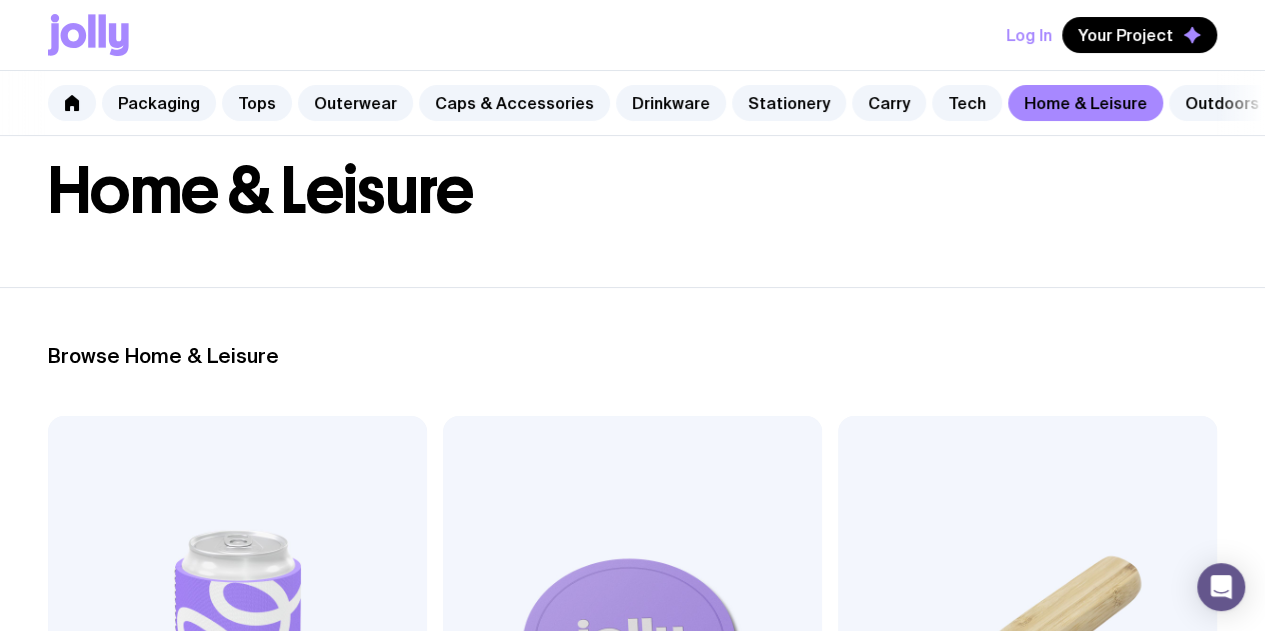 scroll, scrollTop: 5, scrollLeft: 0, axis: vertical 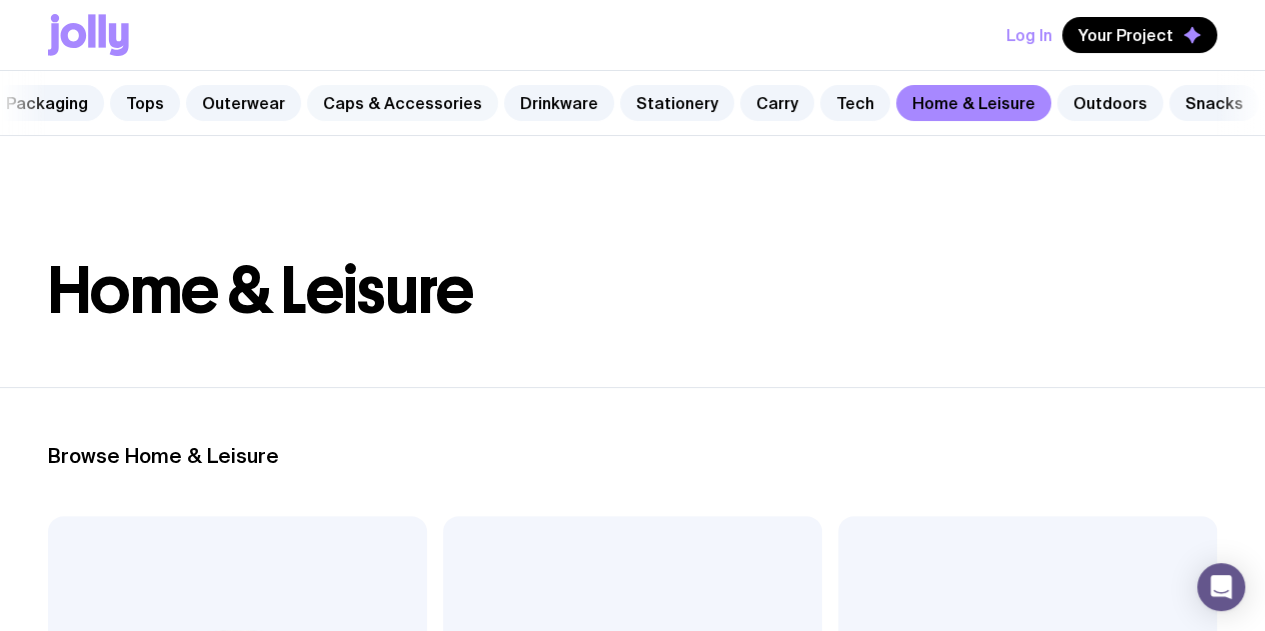 click on "Caps & Accessories" at bounding box center (402, 103) 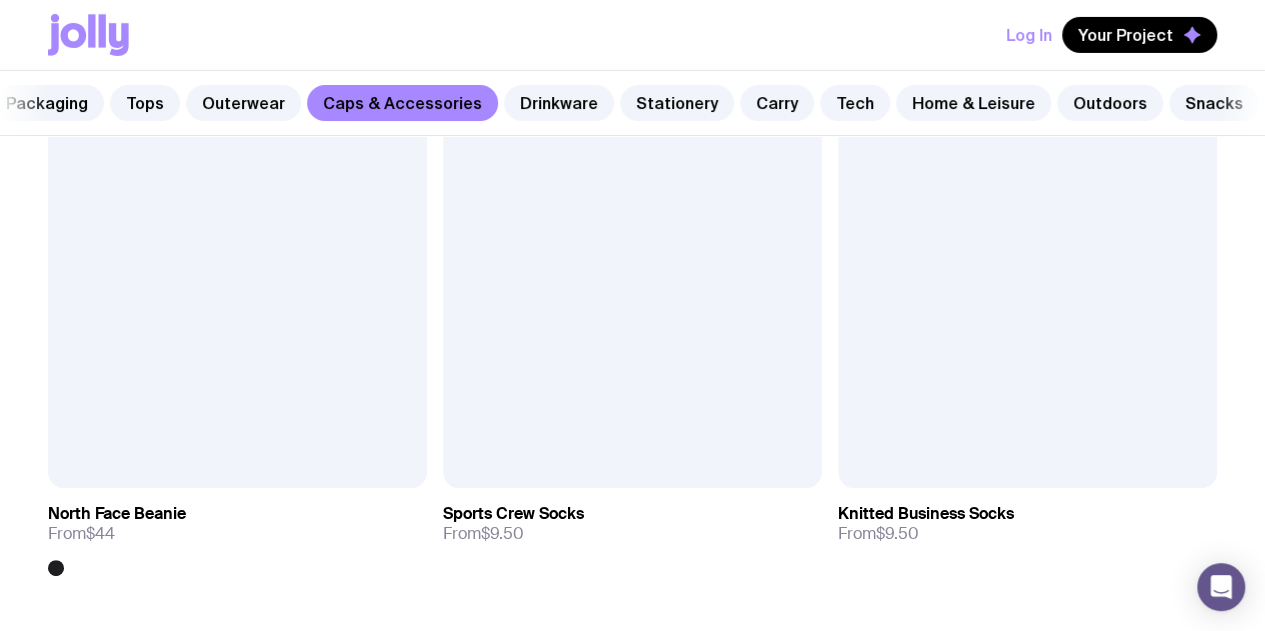scroll, scrollTop: 3581, scrollLeft: 0, axis: vertical 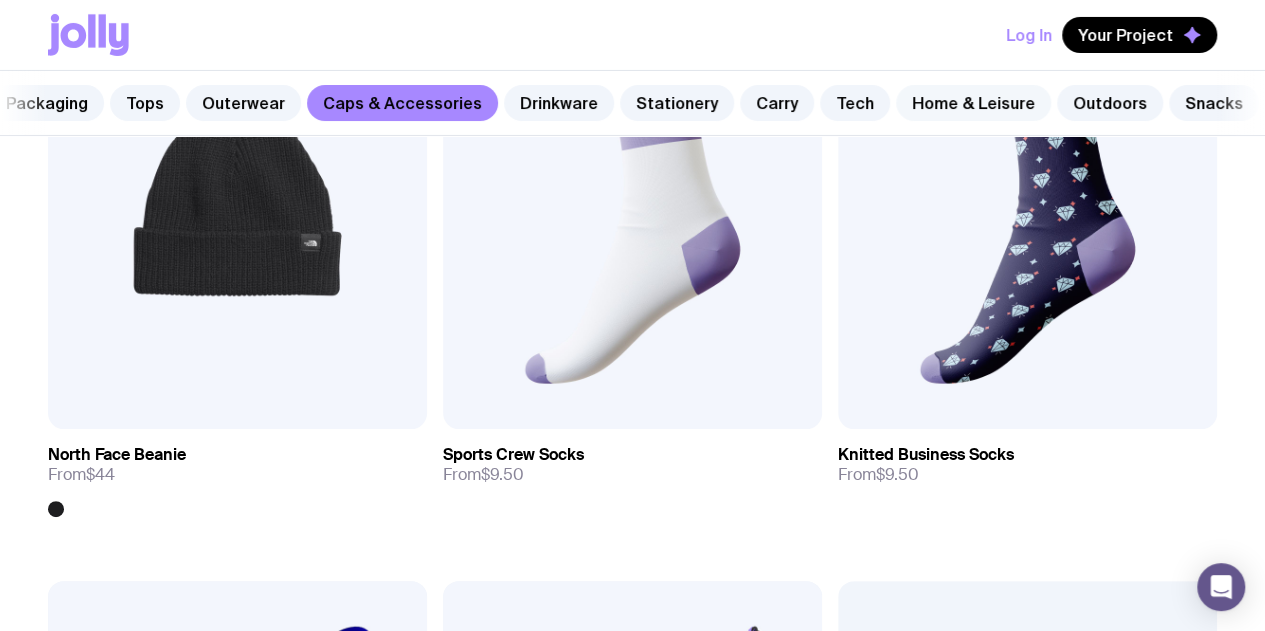 click on "Home & Leisure" at bounding box center (973, 103) 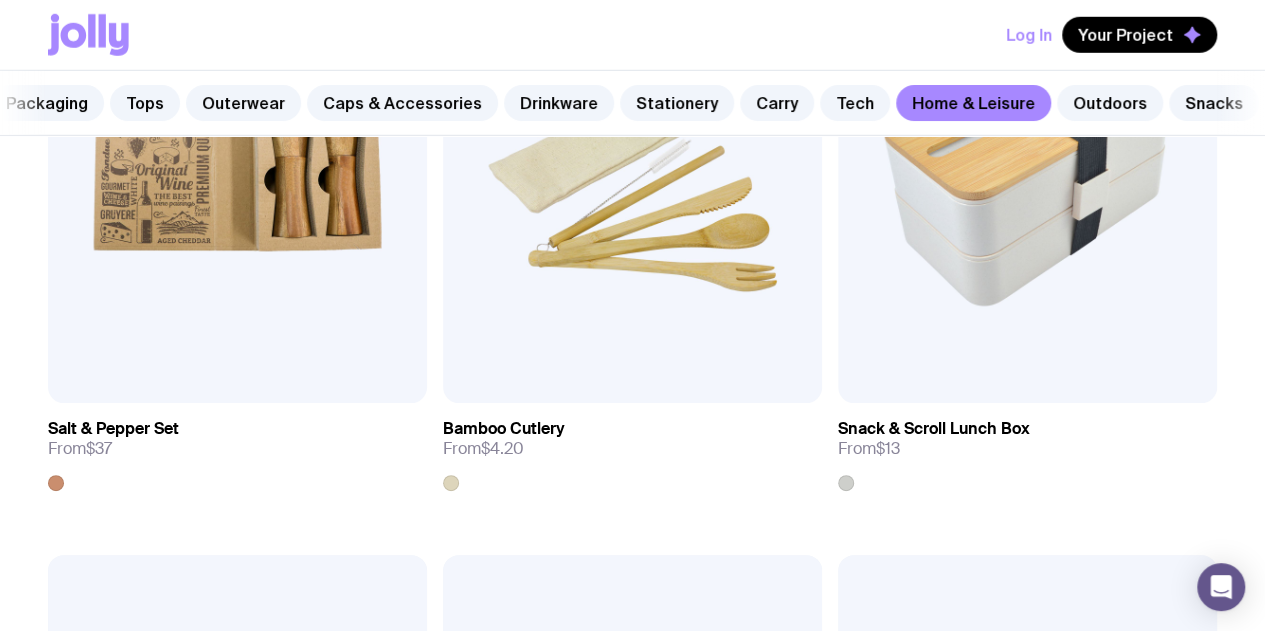 scroll, scrollTop: 2700, scrollLeft: 0, axis: vertical 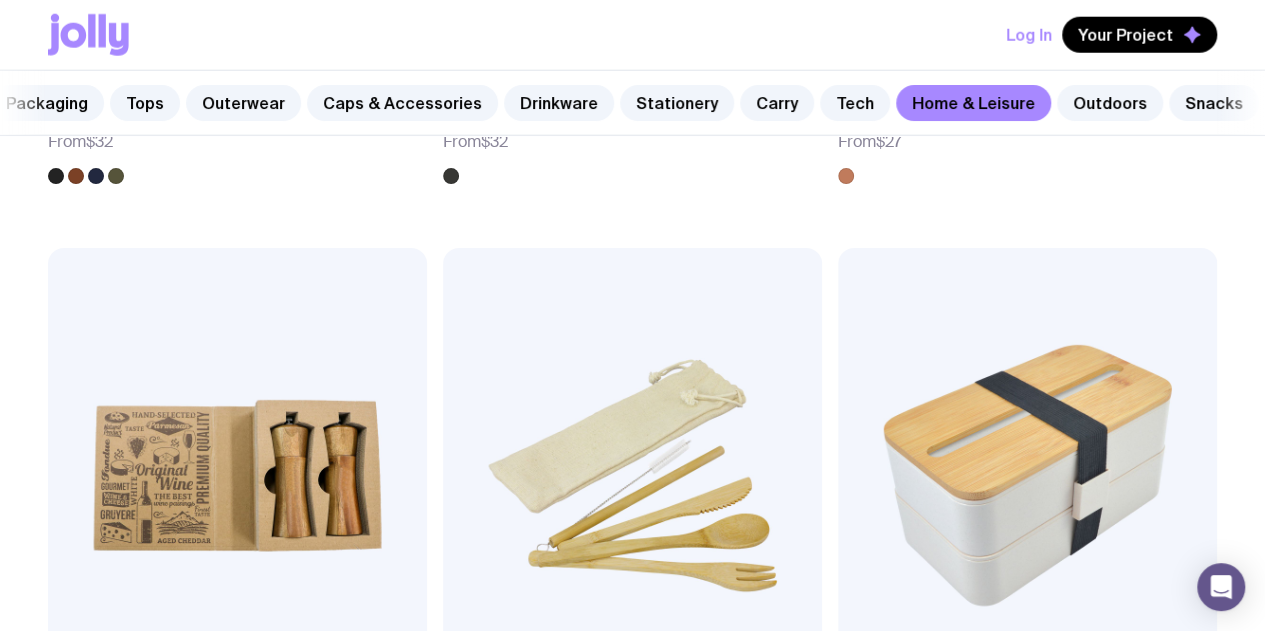 click at bounding box center [1027, 1689] 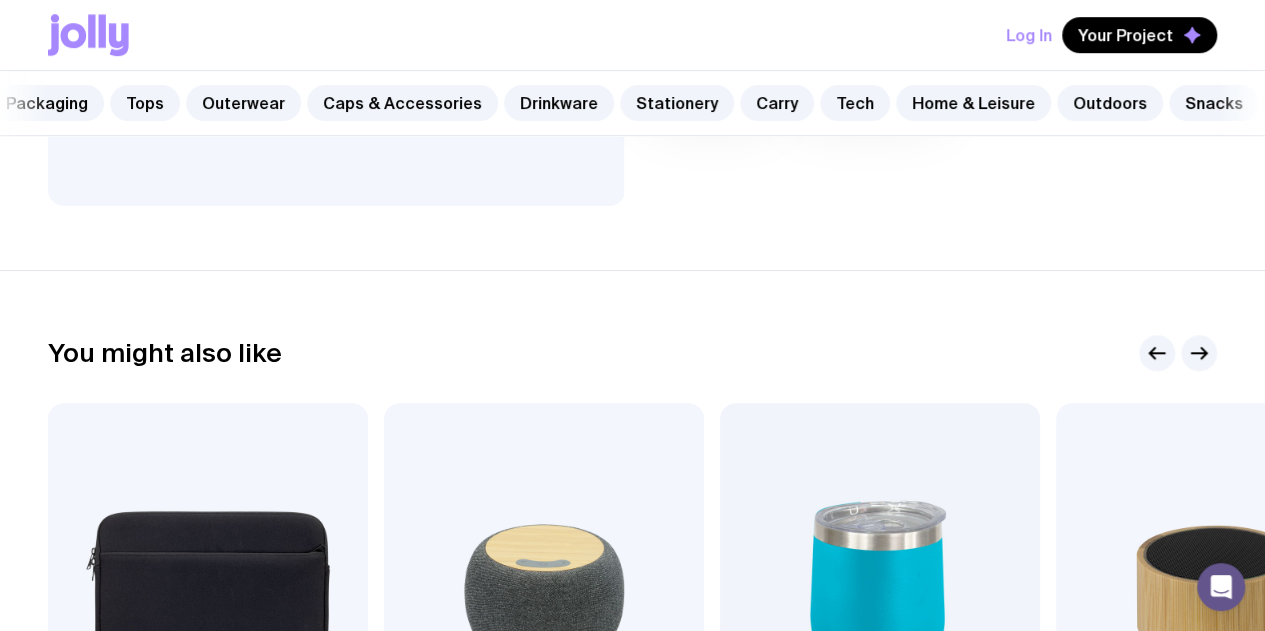 scroll, scrollTop: 627, scrollLeft: 0, axis: vertical 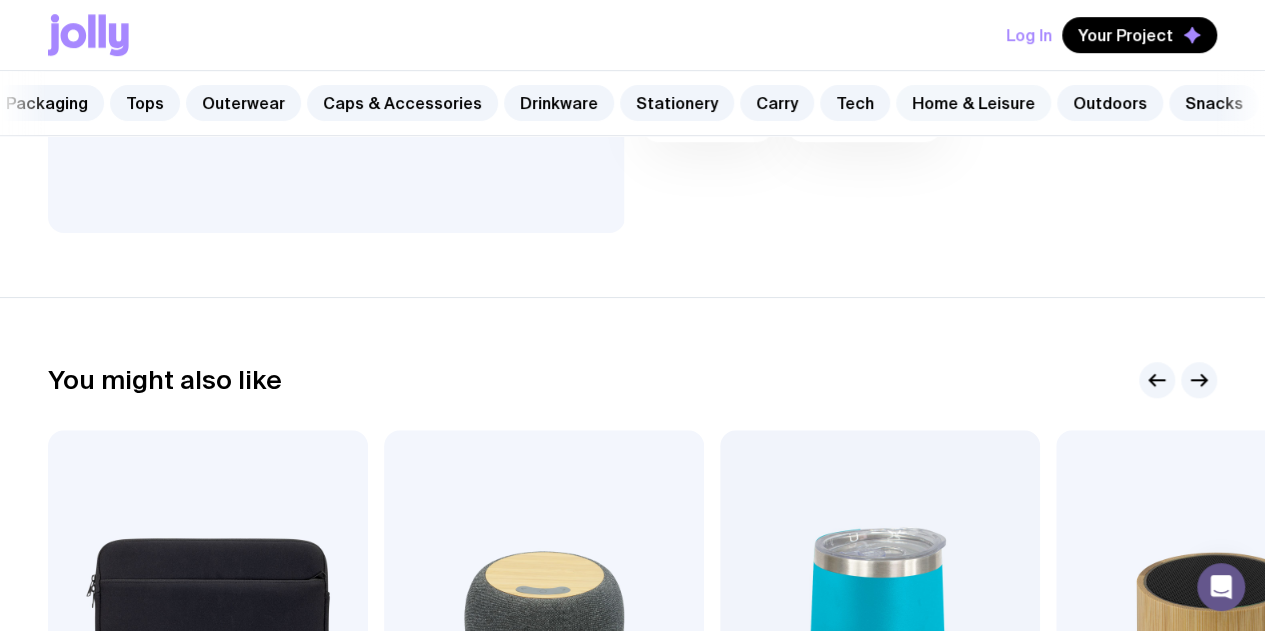 click on "Home & Leisure" at bounding box center (973, 103) 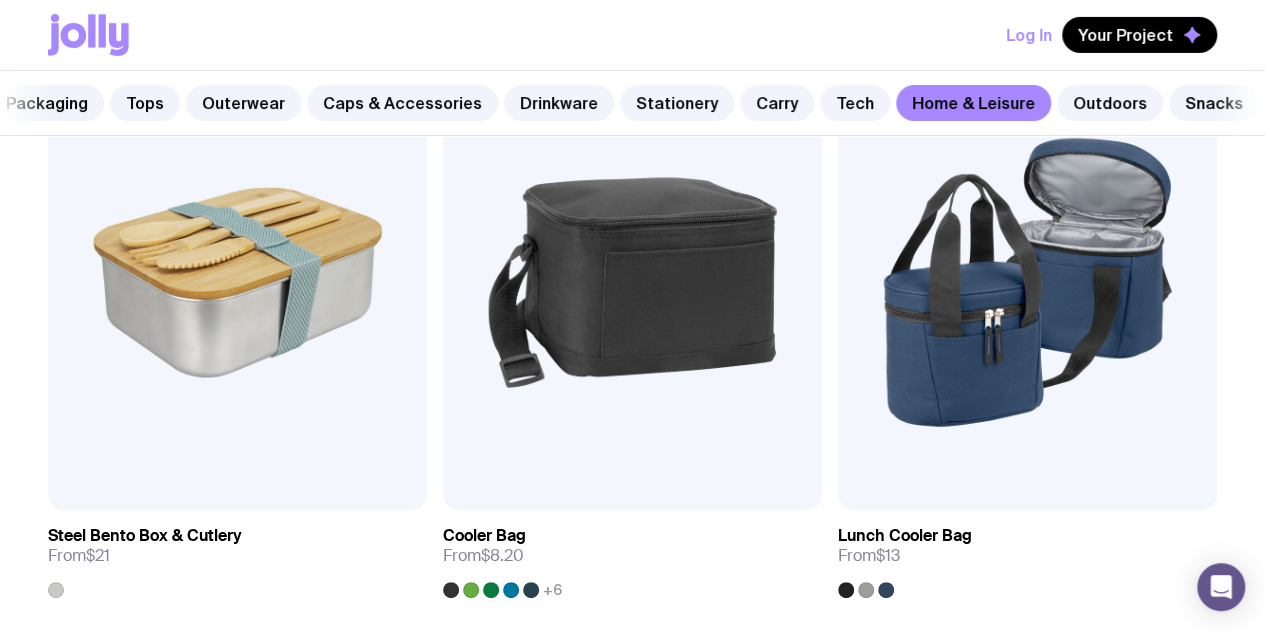 scroll, scrollTop: 3100, scrollLeft: 0, axis: vertical 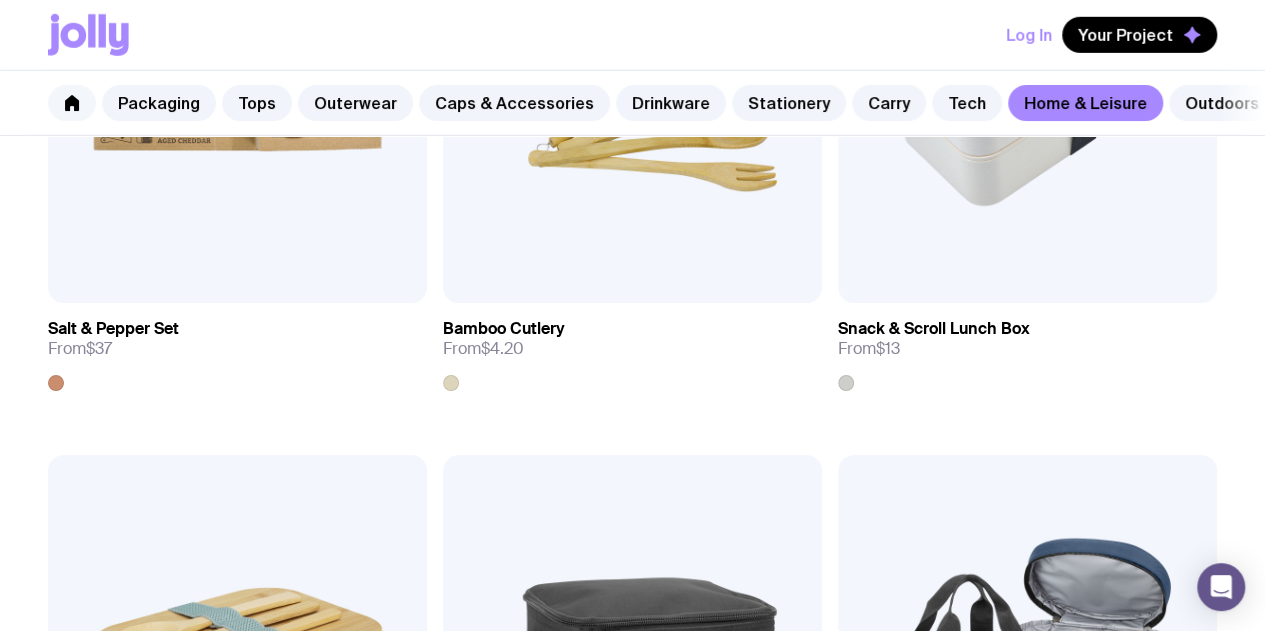 click 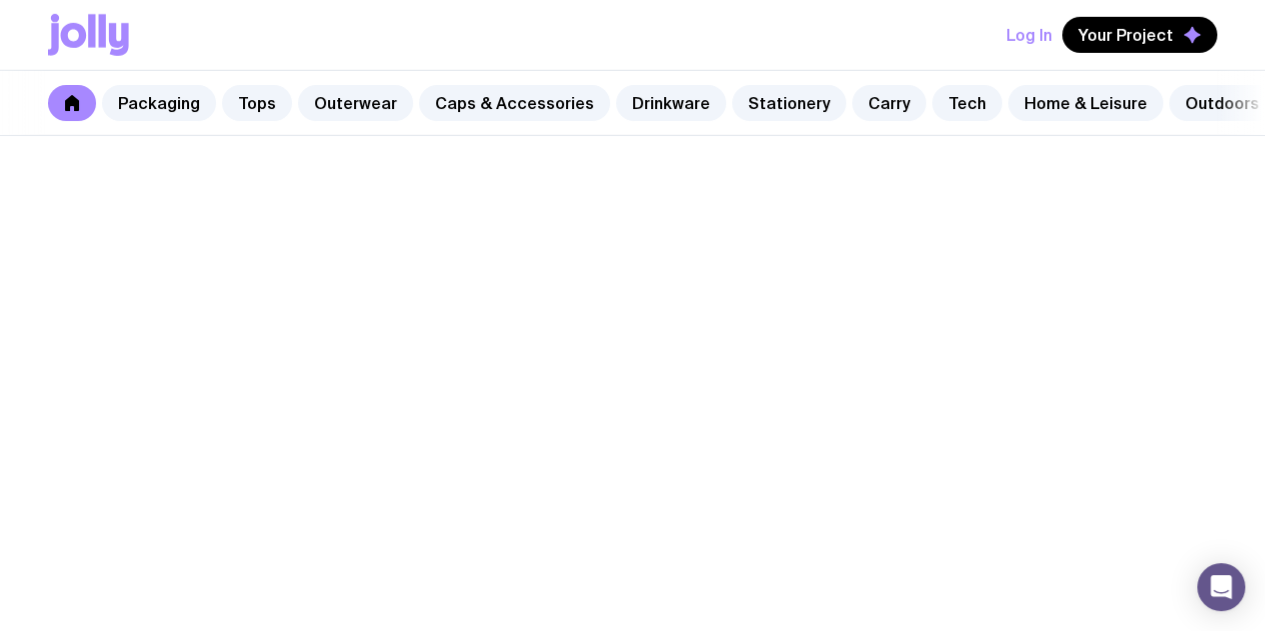 scroll, scrollTop: 0, scrollLeft: 0, axis: both 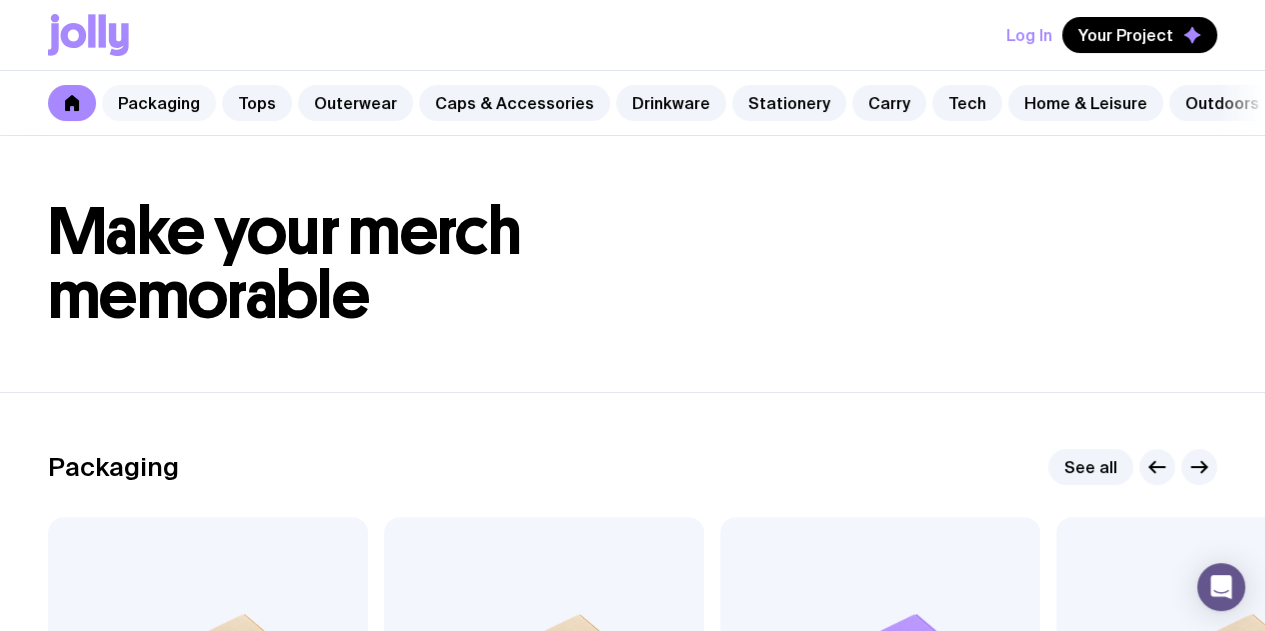 click on "Packaging" at bounding box center (159, 103) 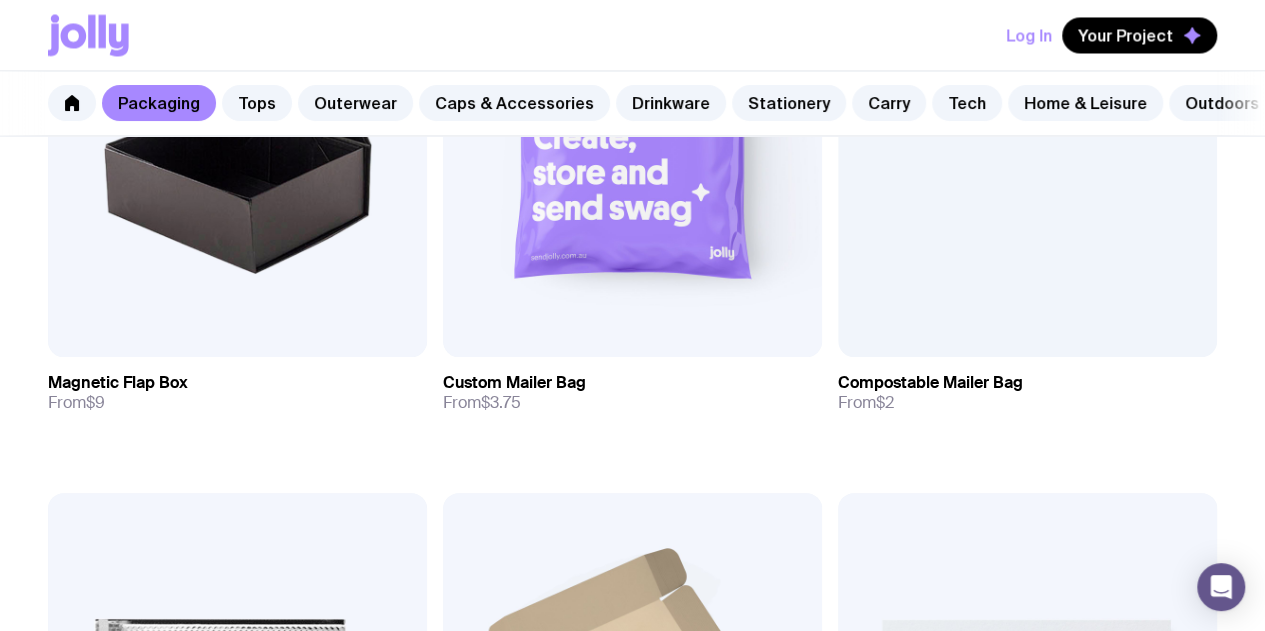 scroll, scrollTop: 2084, scrollLeft: 0, axis: vertical 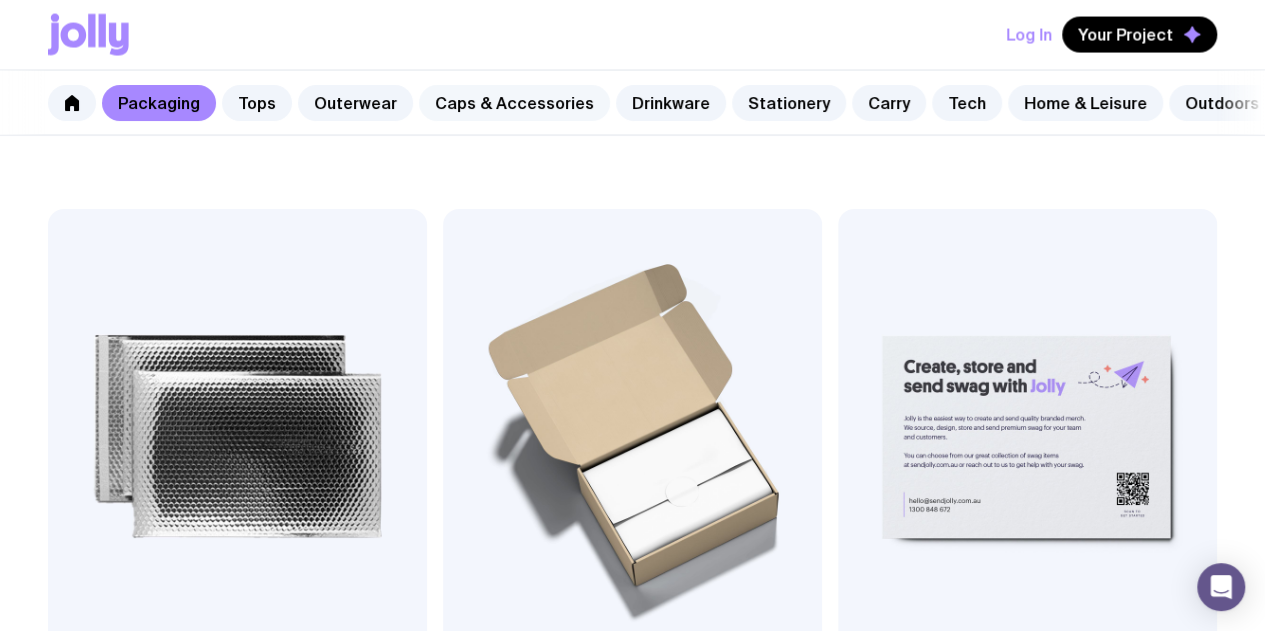 click on "Caps & Accessories" at bounding box center (514, 103) 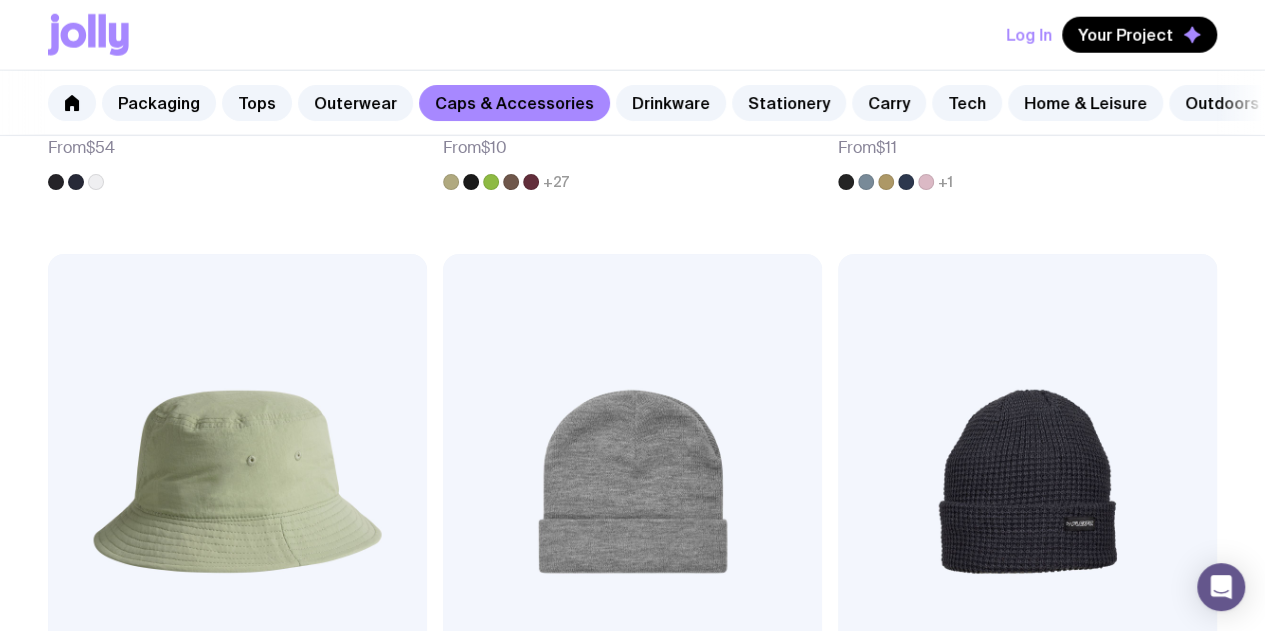 scroll, scrollTop: 2481, scrollLeft: 0, axis: vertical 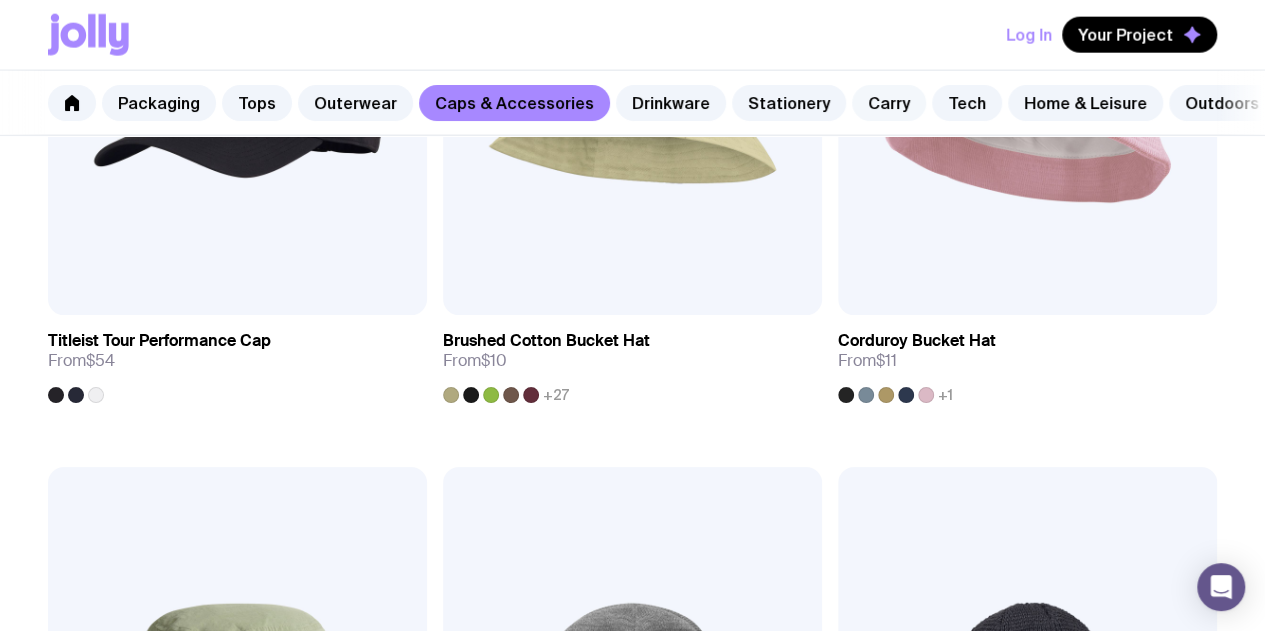 click on "Carry" at bounding box center (889, 103) 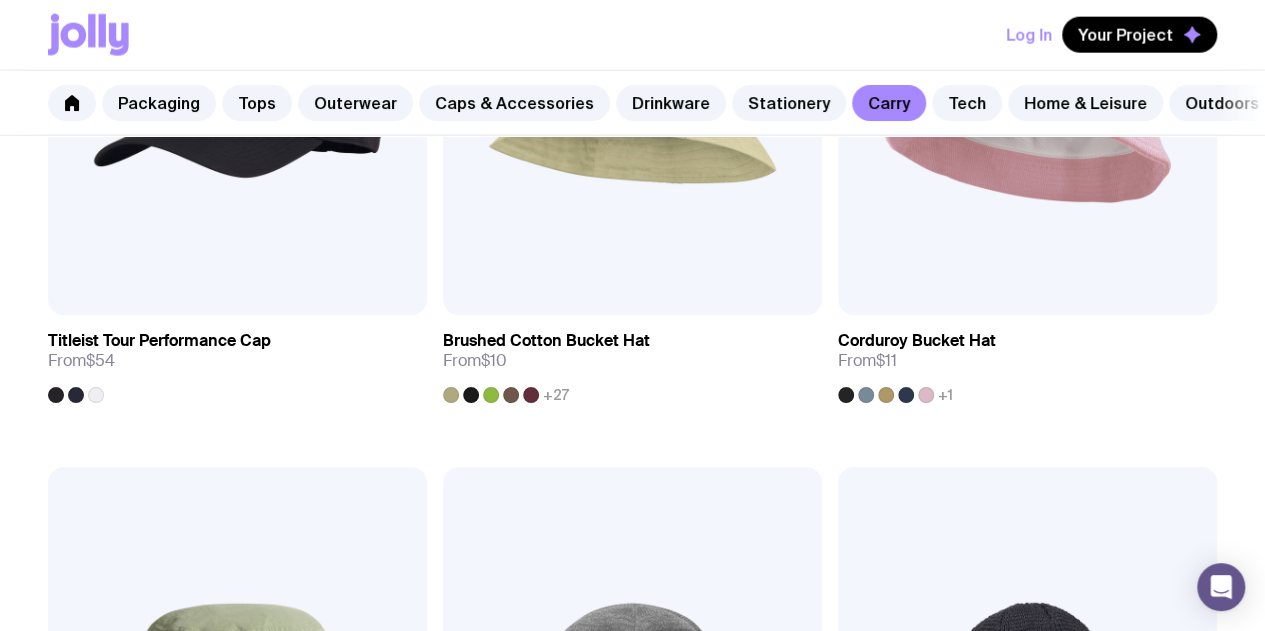 scroll, scrollTop: 0, scrollLeft: 0, axis: both 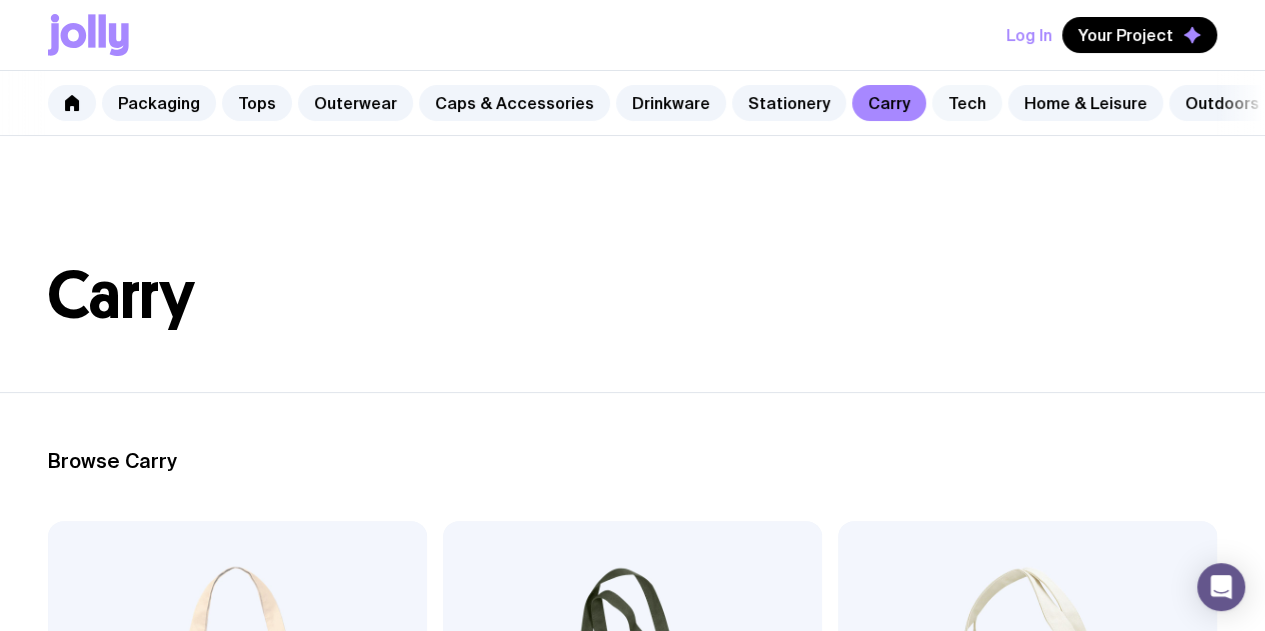 click on "Tech" at bounding box center (967, 103) 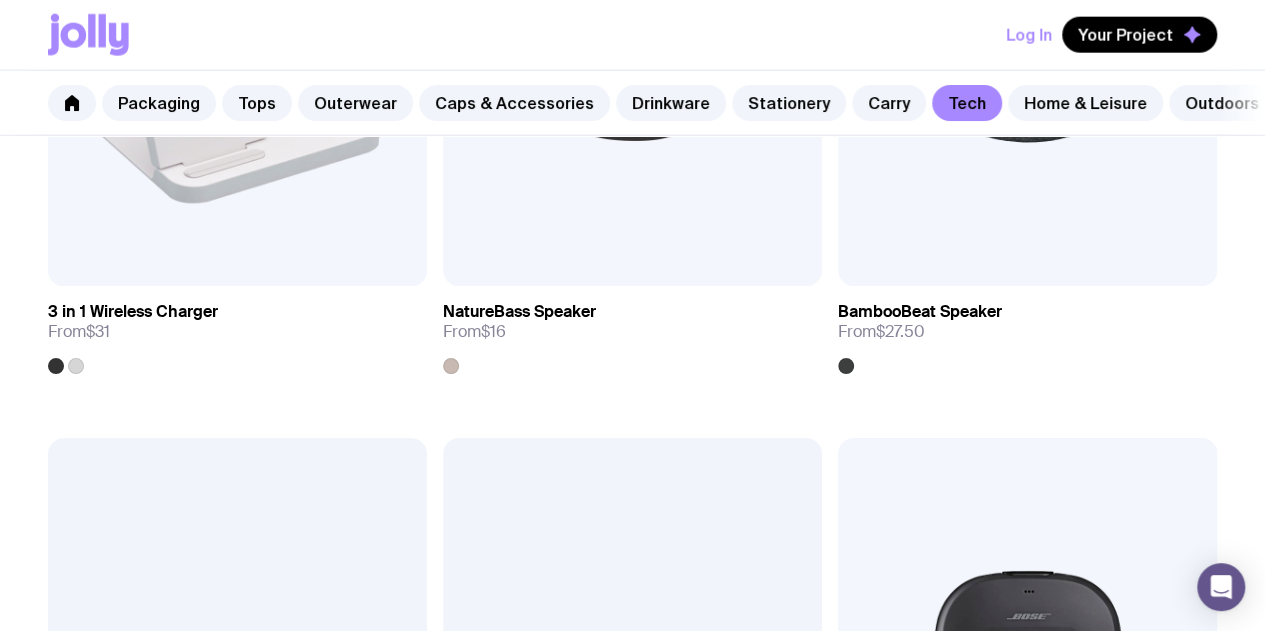 scroll, scrollTop: 2900, scrollLeft: 0, axis: vertical 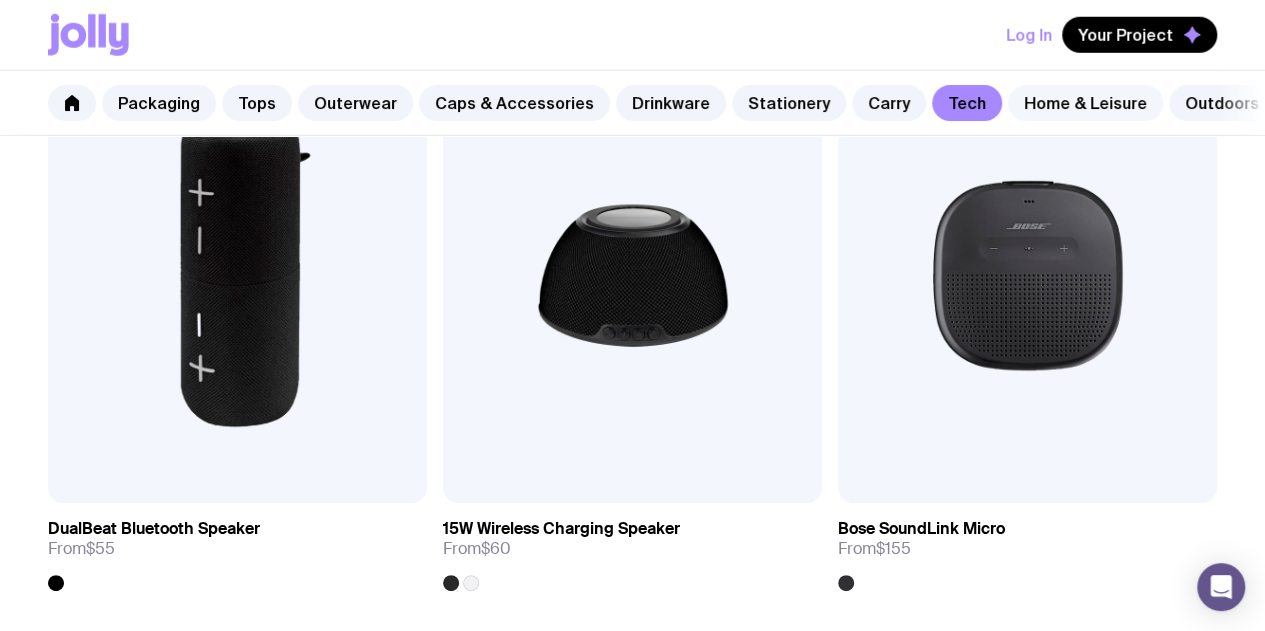 click on "Home & Leisure" at bounding box center (1085, 103) 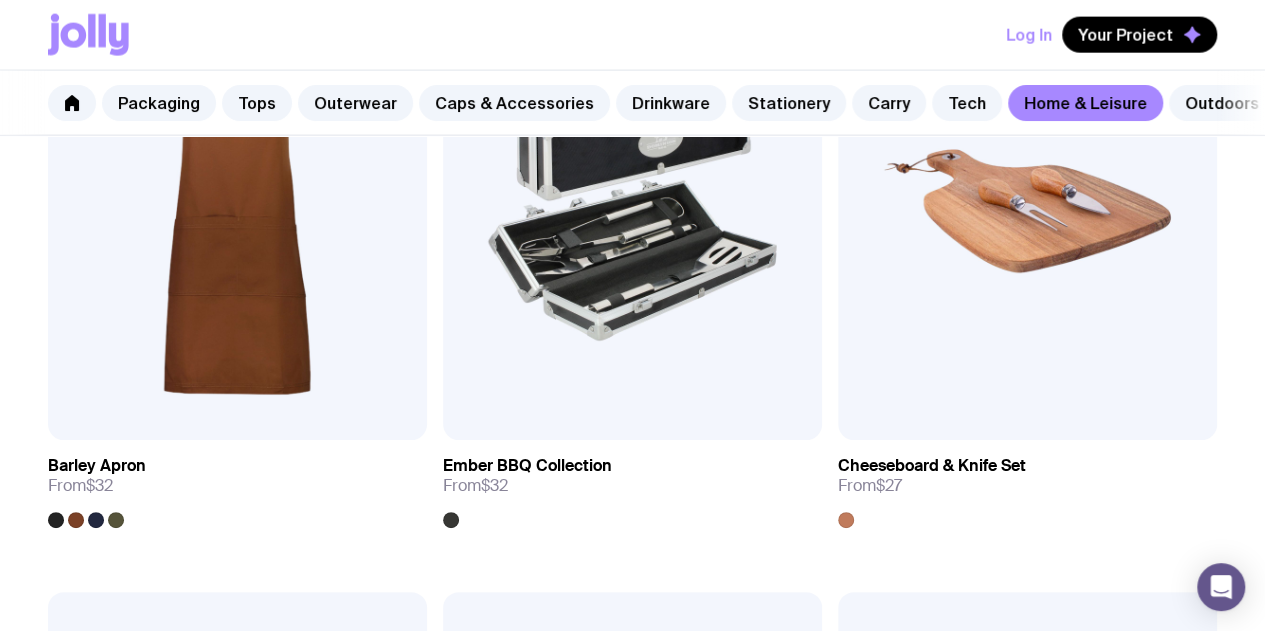 scroll, scrollTop: 2500, scrollLeft: 0, axis: vertical 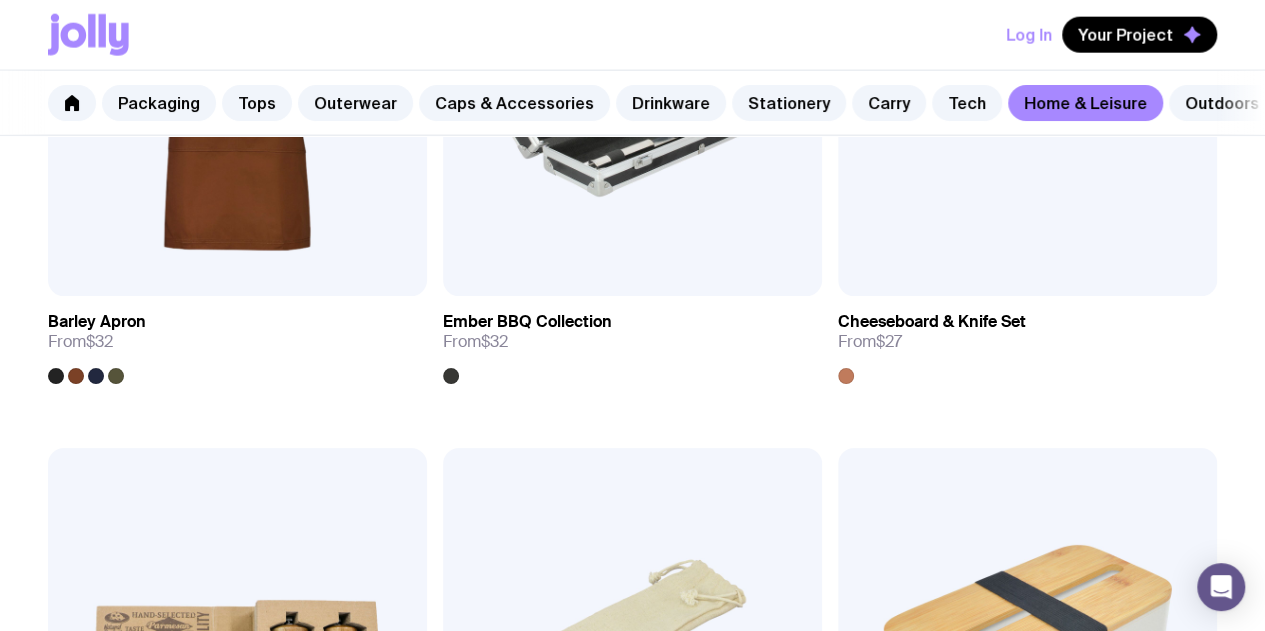 click at bounding box center (632, 1889) 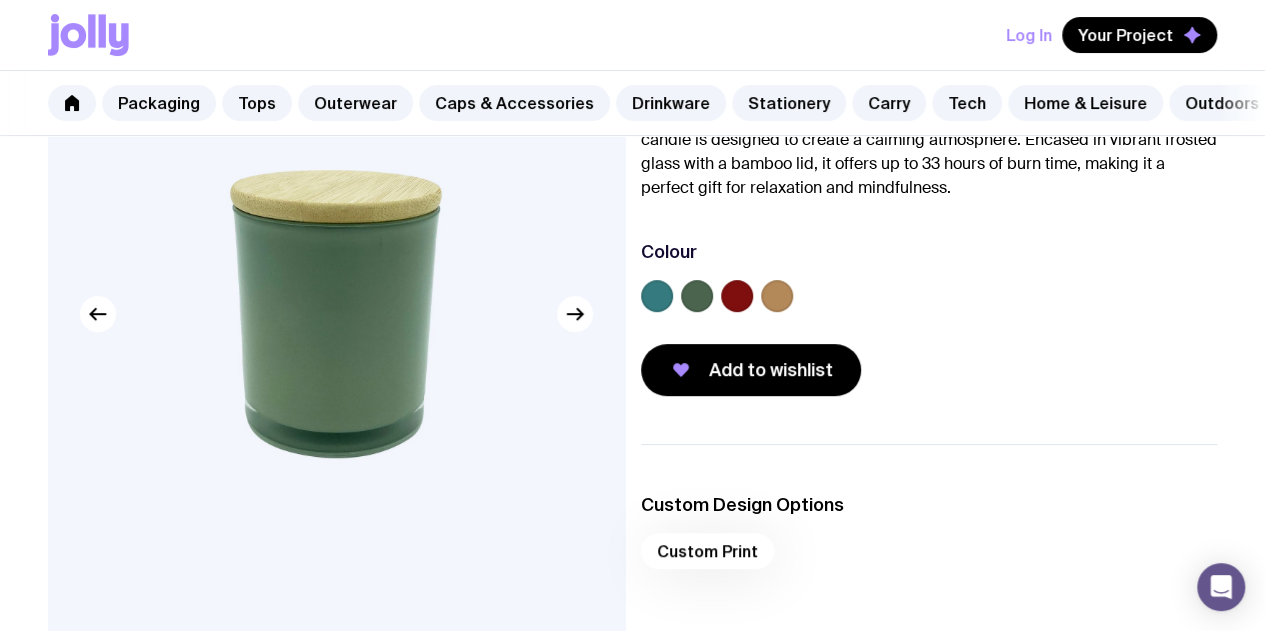 scroll, scrollTop: 100, scrollLeft: 0, axis: vertical 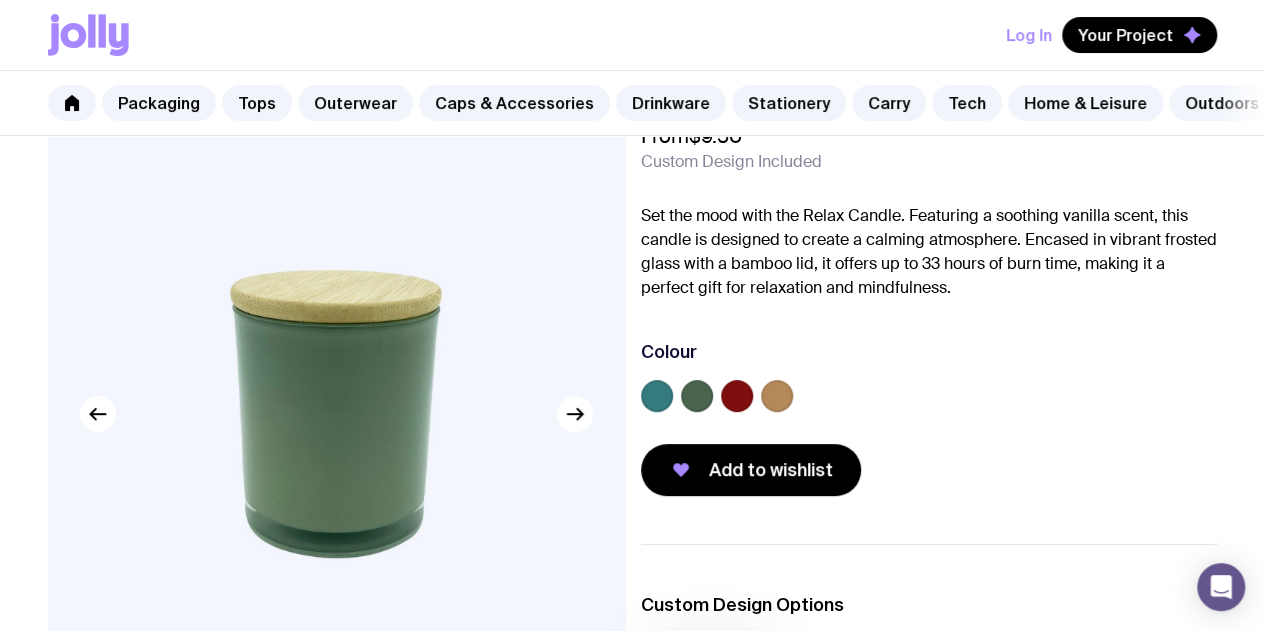 click 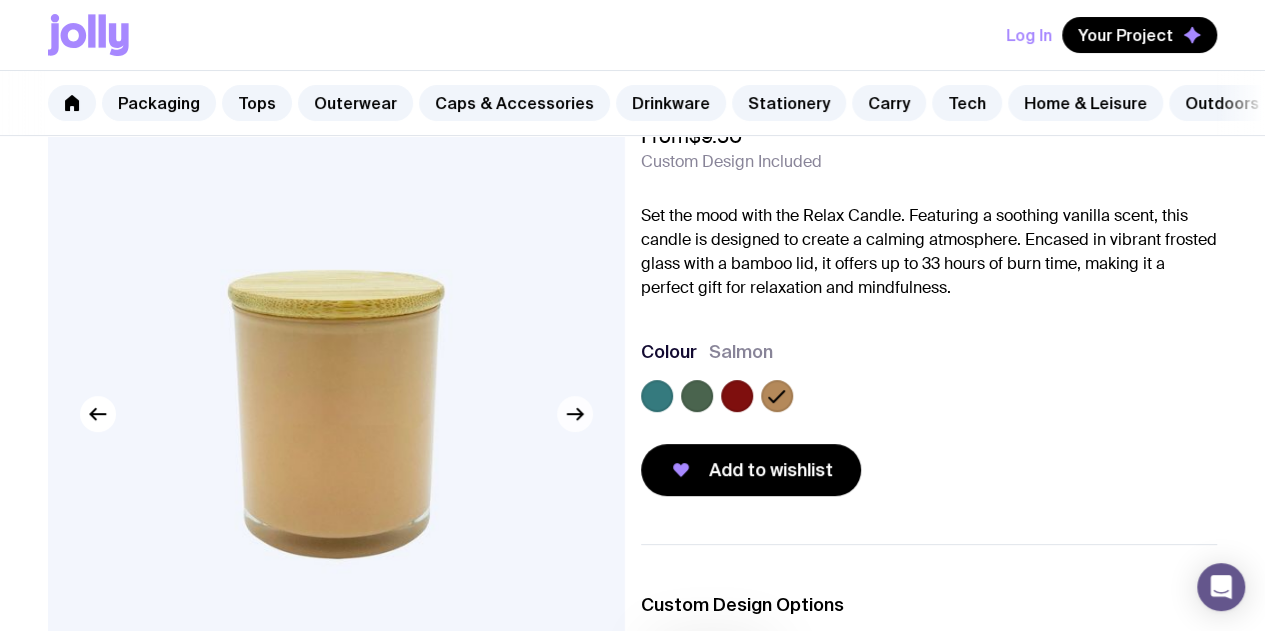 click 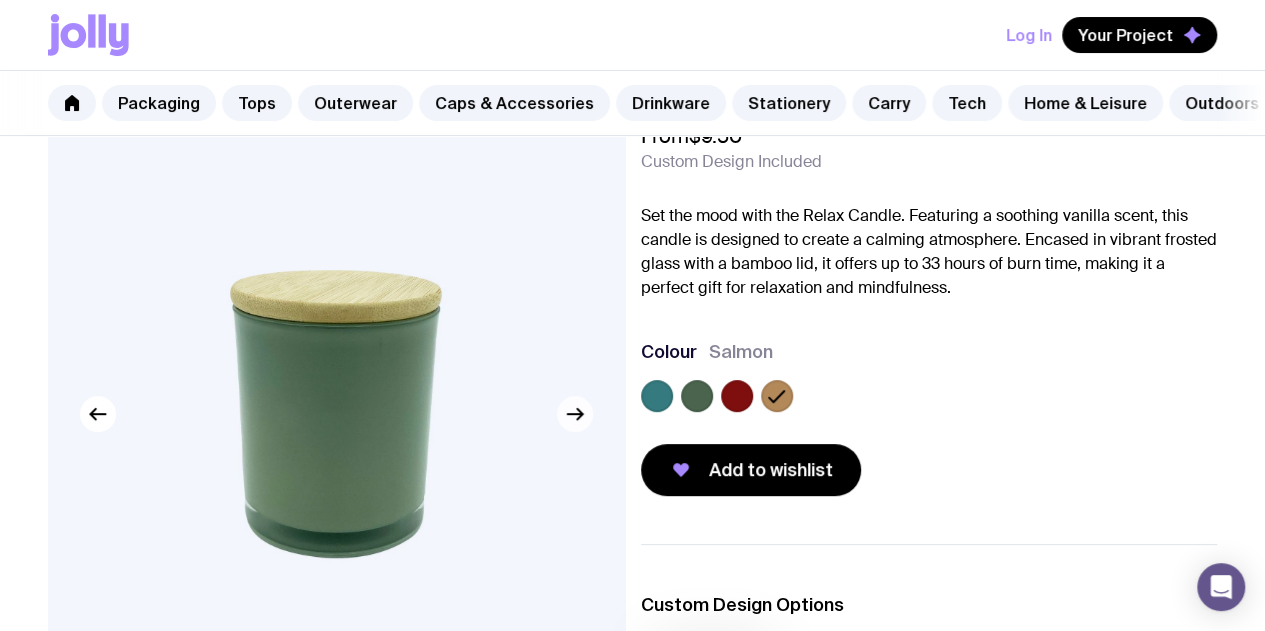 click 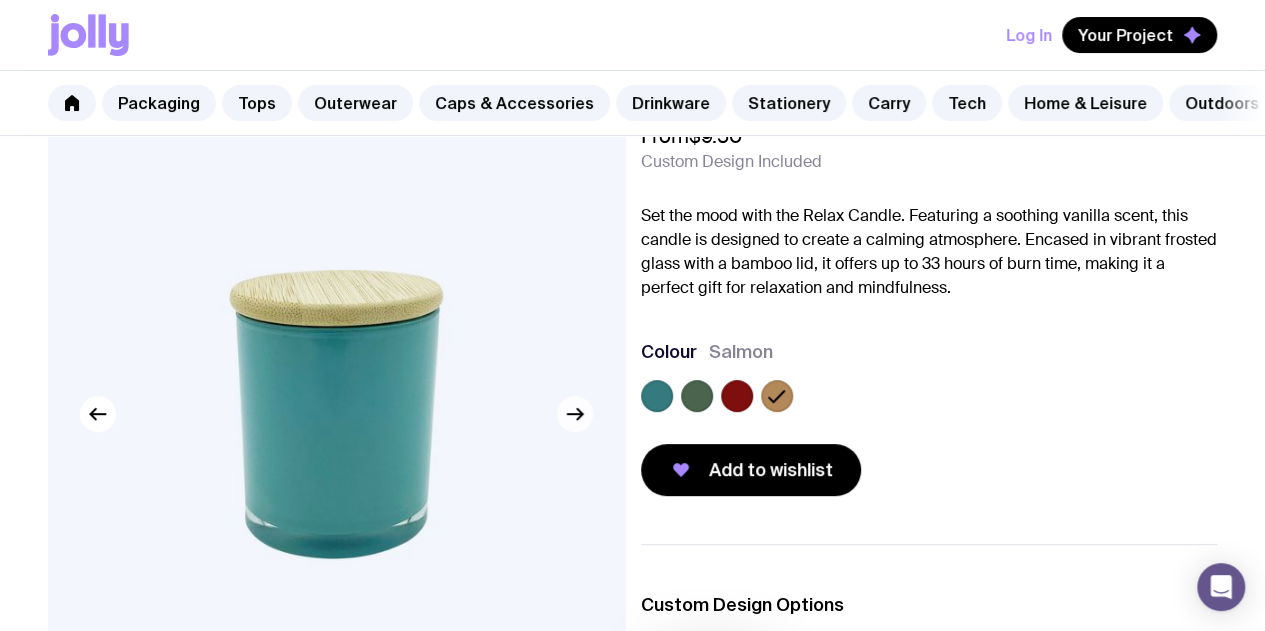 click 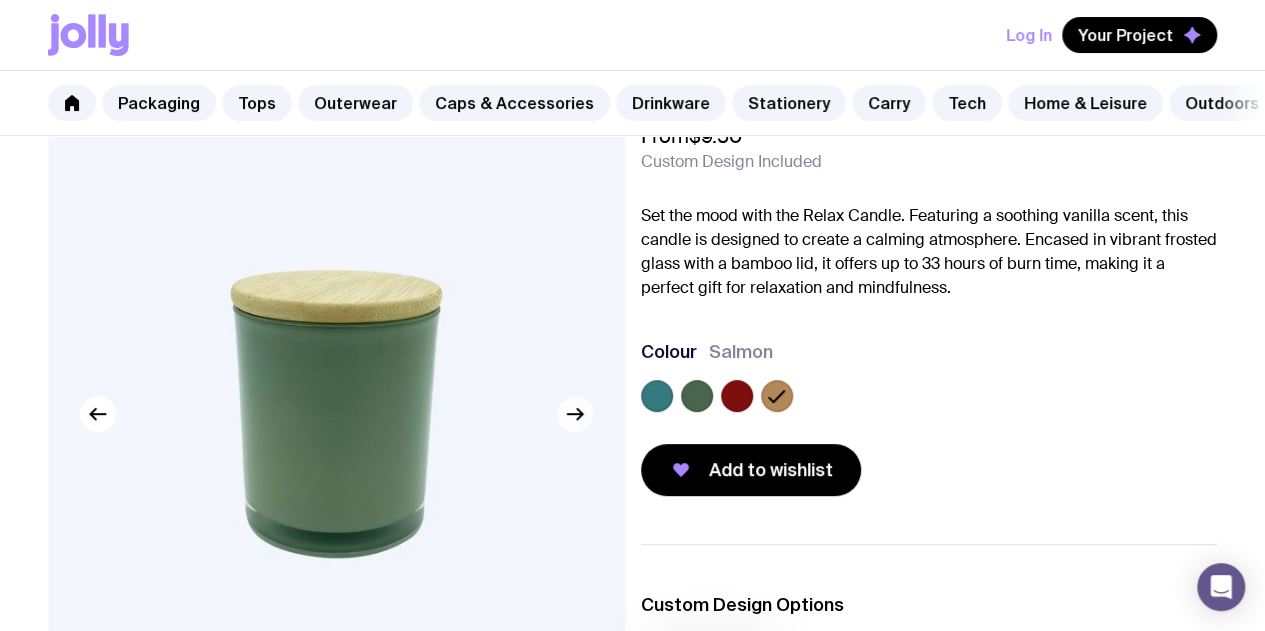 click 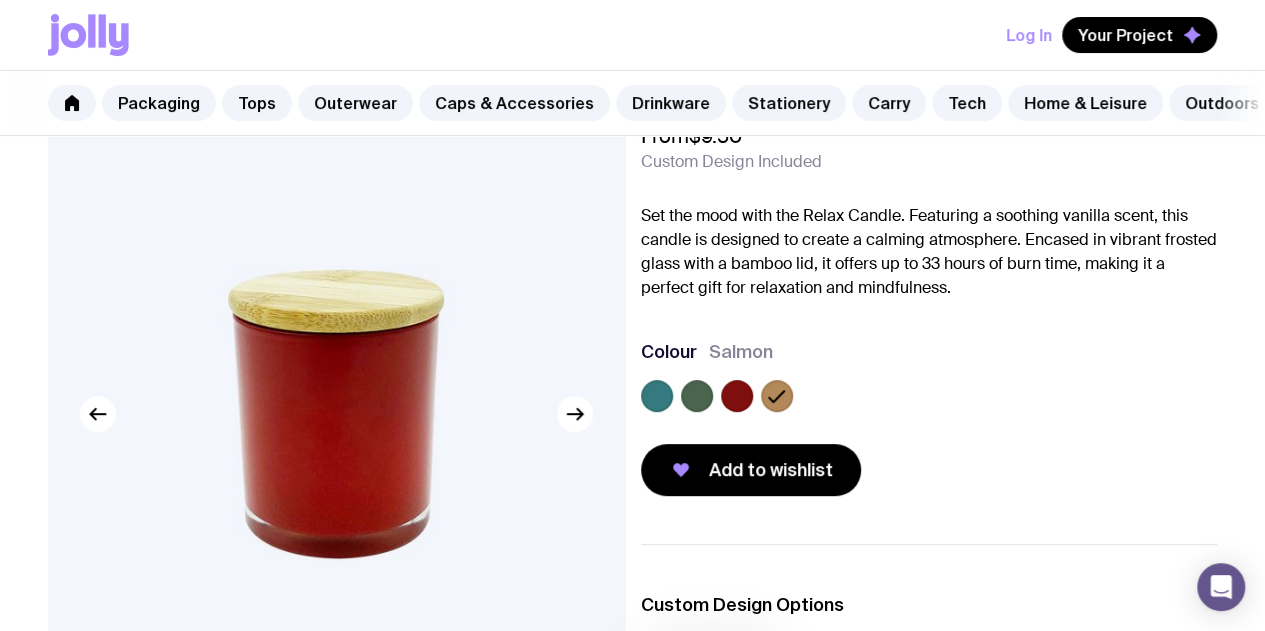 click 